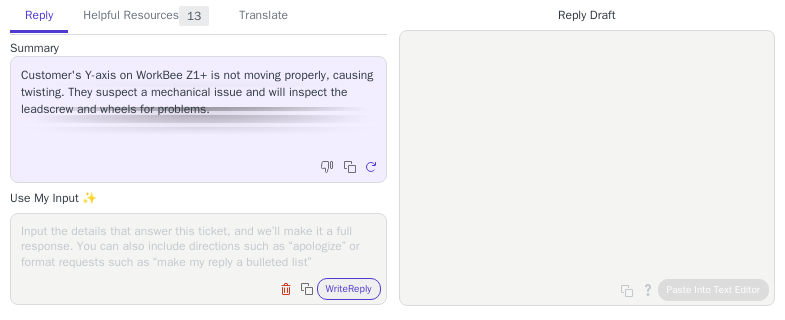 scroll, scrollTop: 0, scrollLeft: 0, axis: both 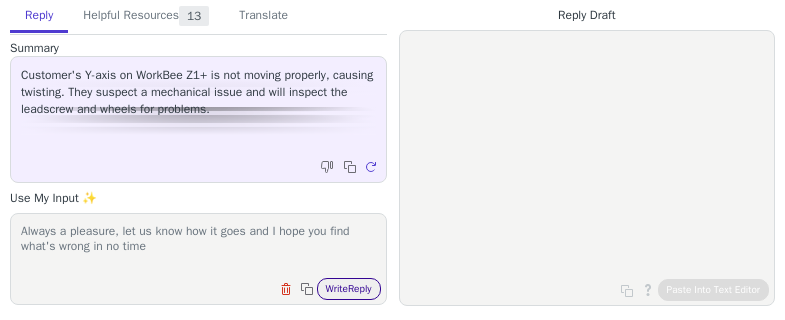 type on "Always a pleasure, let us know how it goes and I hope you find what's wrong in no time" 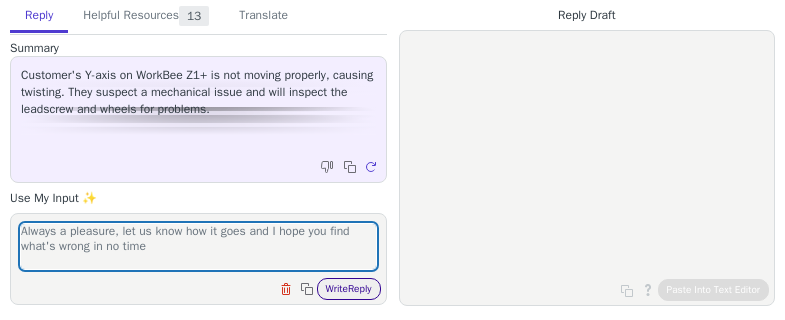 click on "Write  Reply" at bounding box center [349, 289] 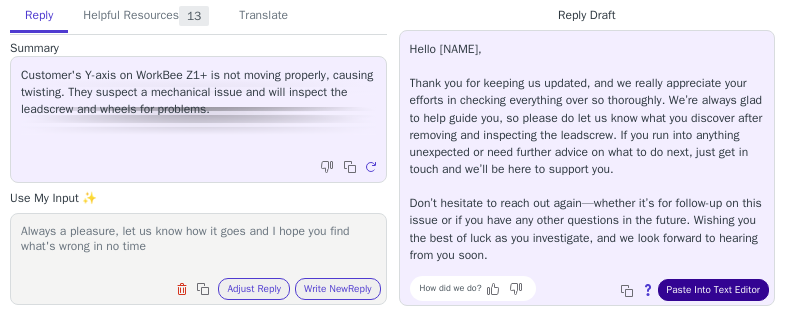 click on "Paste Into Text Editor" at bounding box center [713, 290] 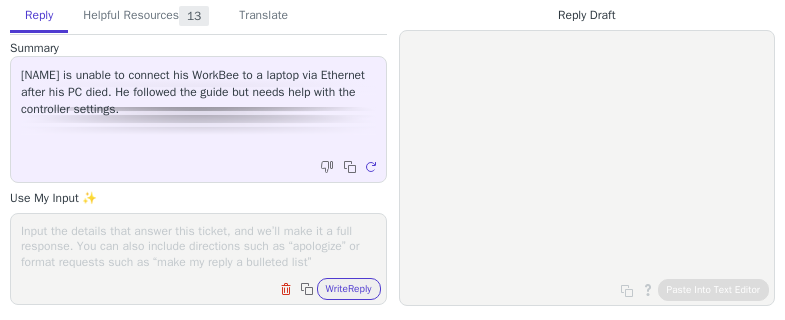 scroll, scrollTop: 0, scrollLeft: 0, axis: both 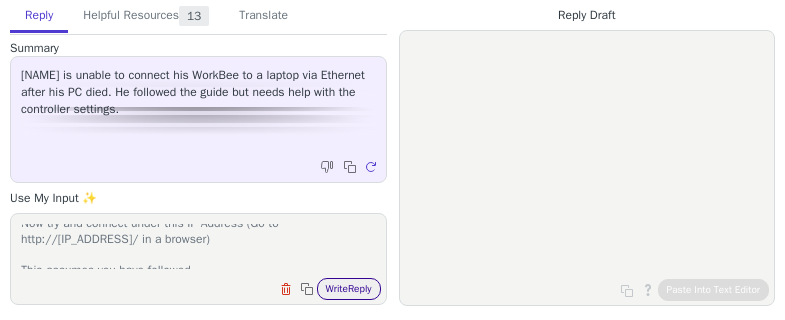 type on "OK lets give it a newer IP:
M552 S0
Wait 10 Seconds
M552 S1 P[IP_ADDRESS]
Now try and connect under this IP Address (Go to http://[IP_ADDRESS]/ in a browser)
This assumes you have followed https://learn.ooznest.co.uk/Guide/1.+Connecting+your+Controller+to+a+Network+-+Ethernet/221 to set your computer's IP as [IP_ADDRESS] which is then in the same range as the [IP_ADDRESS] we set on the Duet)
If that connects, then we can set [IP_ADDRESS] as the permanent IP:
- Go to File > System within the WorkBee control interface.
- Open the file called config-network.g. (If this file does not exist, open config.g instead.)
- Look near the top of the file for a line mentioning ‘Enable Ethernet’.
- Change that whole line so it reads:
M552 S1 P[IP_ADDRESS] ; Enable Ethernet
- Save the changes." 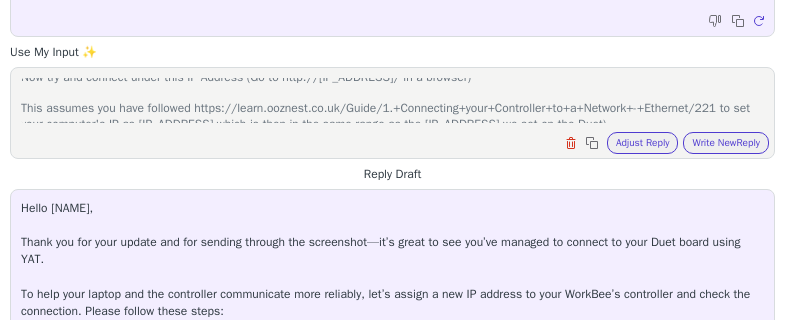 scroll, scrollTop: 292, scrollLeft: 0, axis: vertical 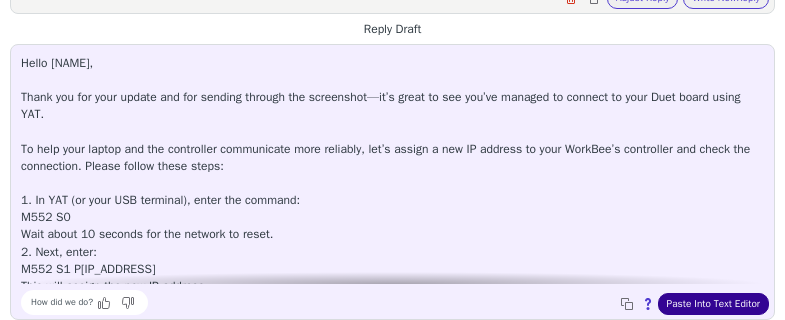 click on "Paste Into Text Editor" at bounding box center [713, 304] 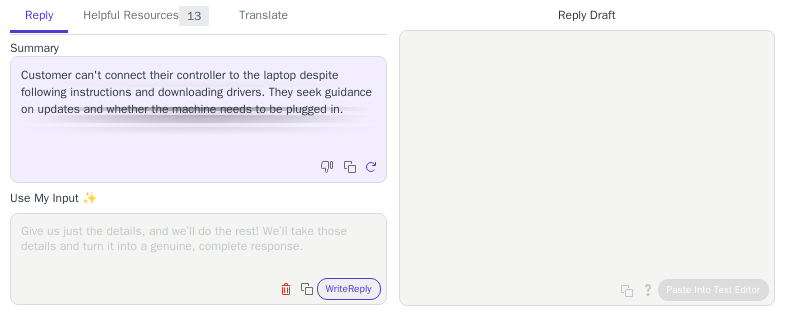 scroll, scrollTop: 0, scrollLeft: 0, axis: both 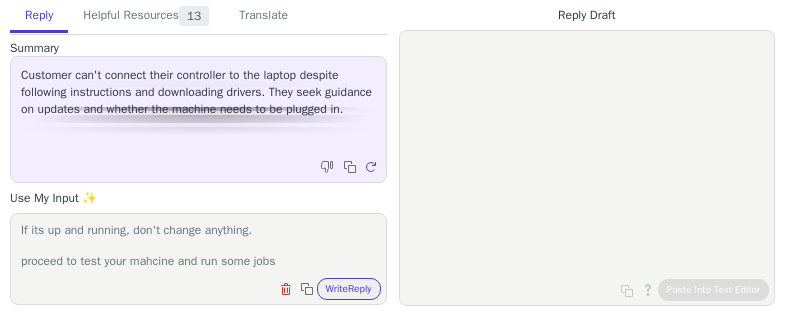 drag, startPoint x: 366, startPoint y: 291, endPoint x: 6, endPoint y: 157, distance: 384.1302 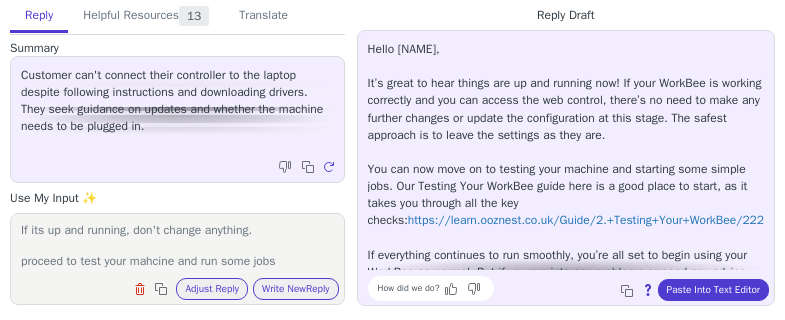 click on "If its up and running, don't change anything.
proceed to test your mahcine and run some jobs" at bounding box center [177, 246] 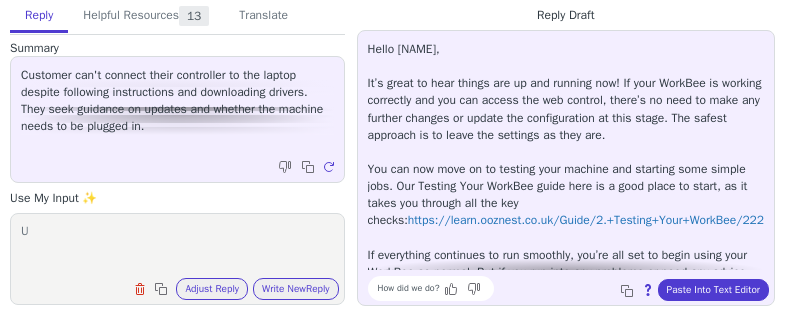 scroll, scrollTop: 0, scrollLeft: 0, axis: both 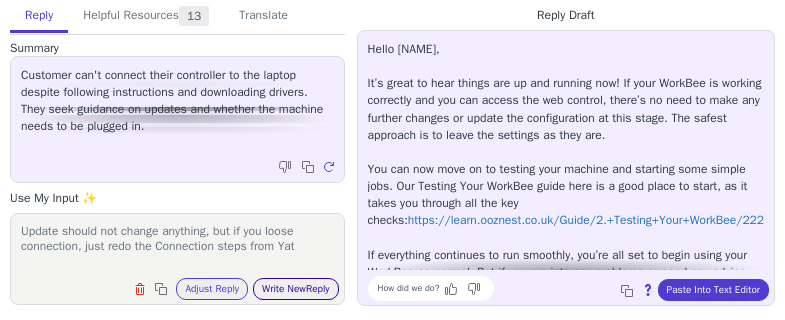 type on "Update should not change anything, but if you loose connection, just redo the Connection steps from Yat" 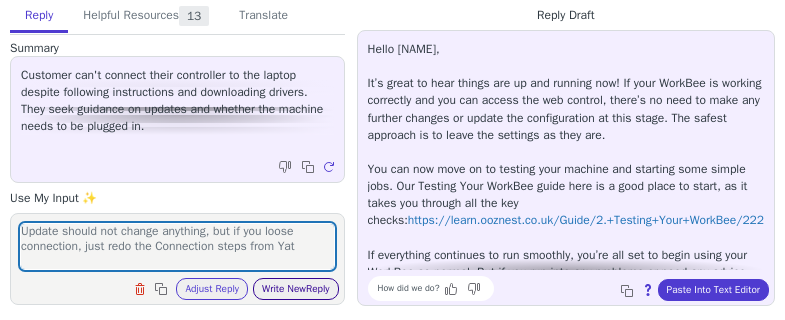 click on "Write New  Reply" at bounding box center (296, 289) 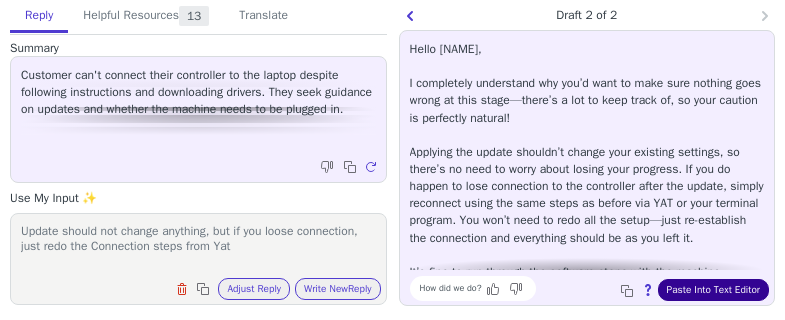 click on "Paste Into Text Editor" at bounding box center [713, 290] 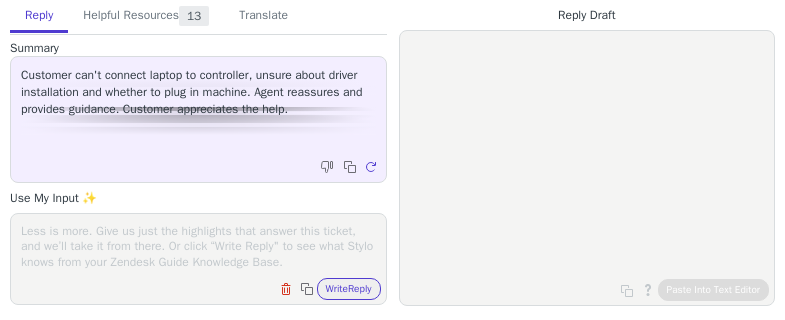 scroll, scrollTop: 0, scrollLeft: 0, axis: both 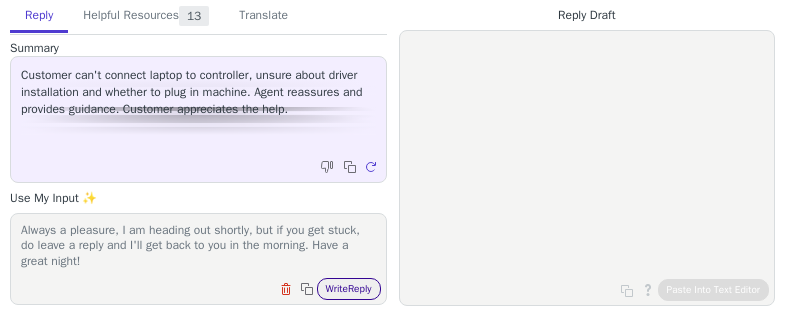 type on "Always a pleasure, I am heading out shortly, but if you get stuck, do leave a reply and I'll get back to you in the morning. Have a great night!" 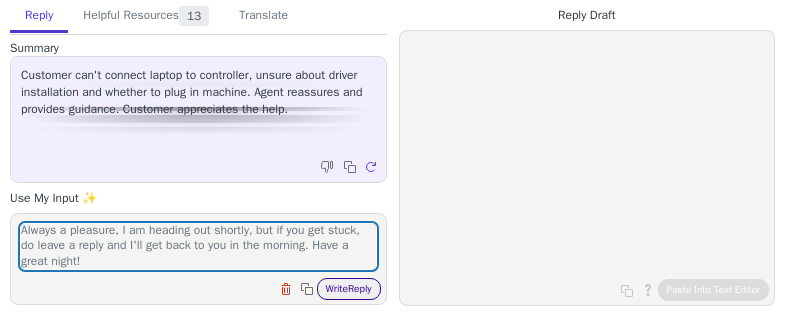 click on "Write  Reply" at bounding box center [349, 289] 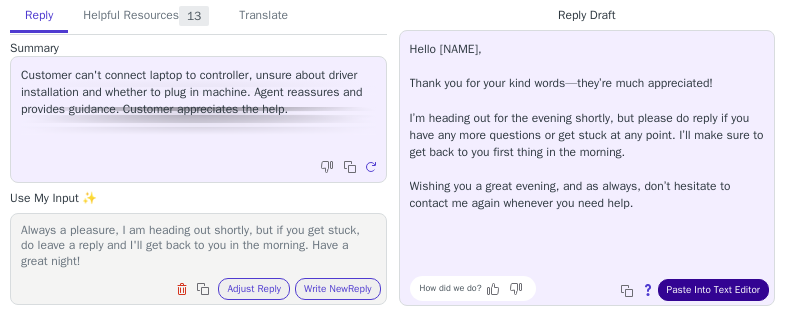 click on "Paste Into Text Editor" at bounding box center [713, 290] 